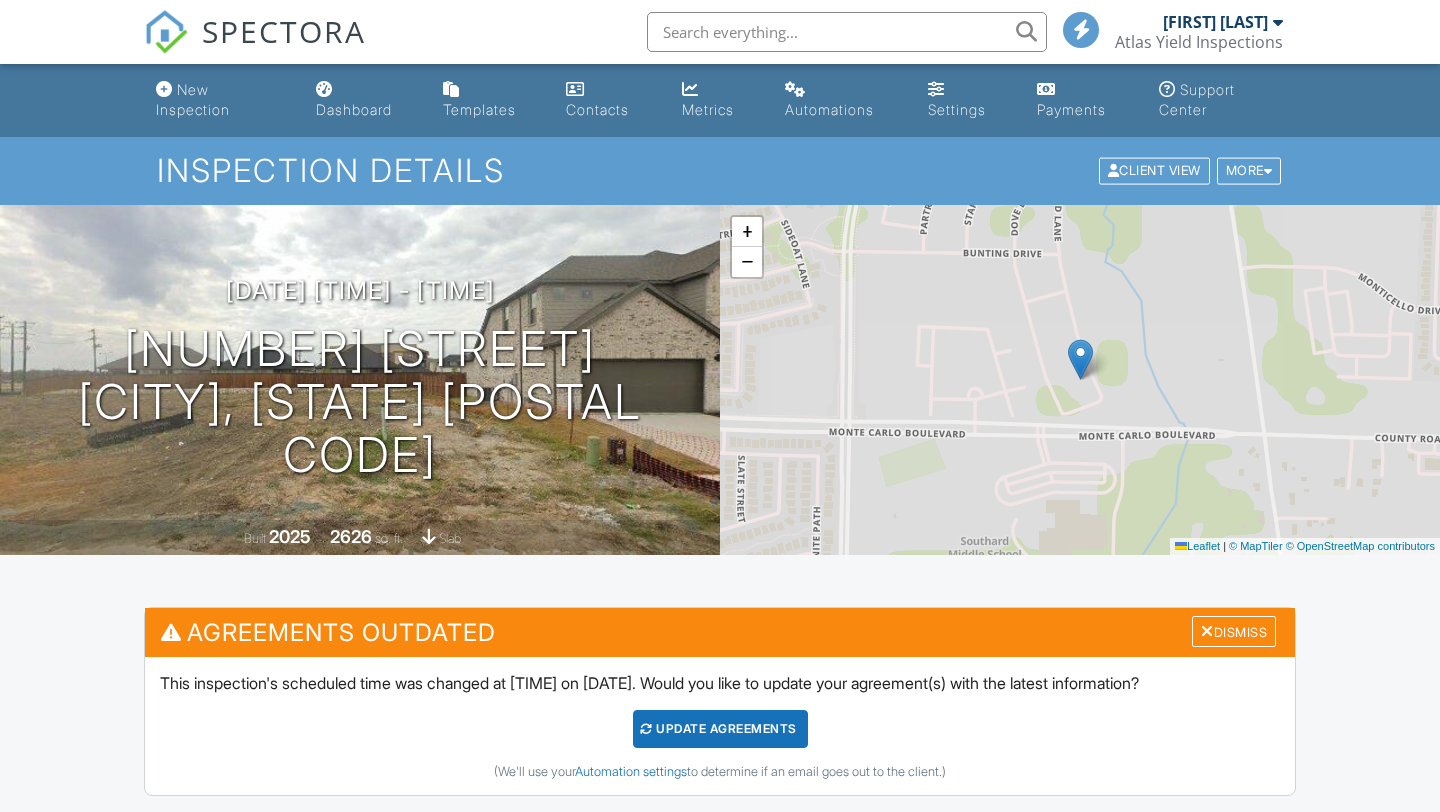 scroll, scrollTop: 0, scrollLeft: 0, axis: both 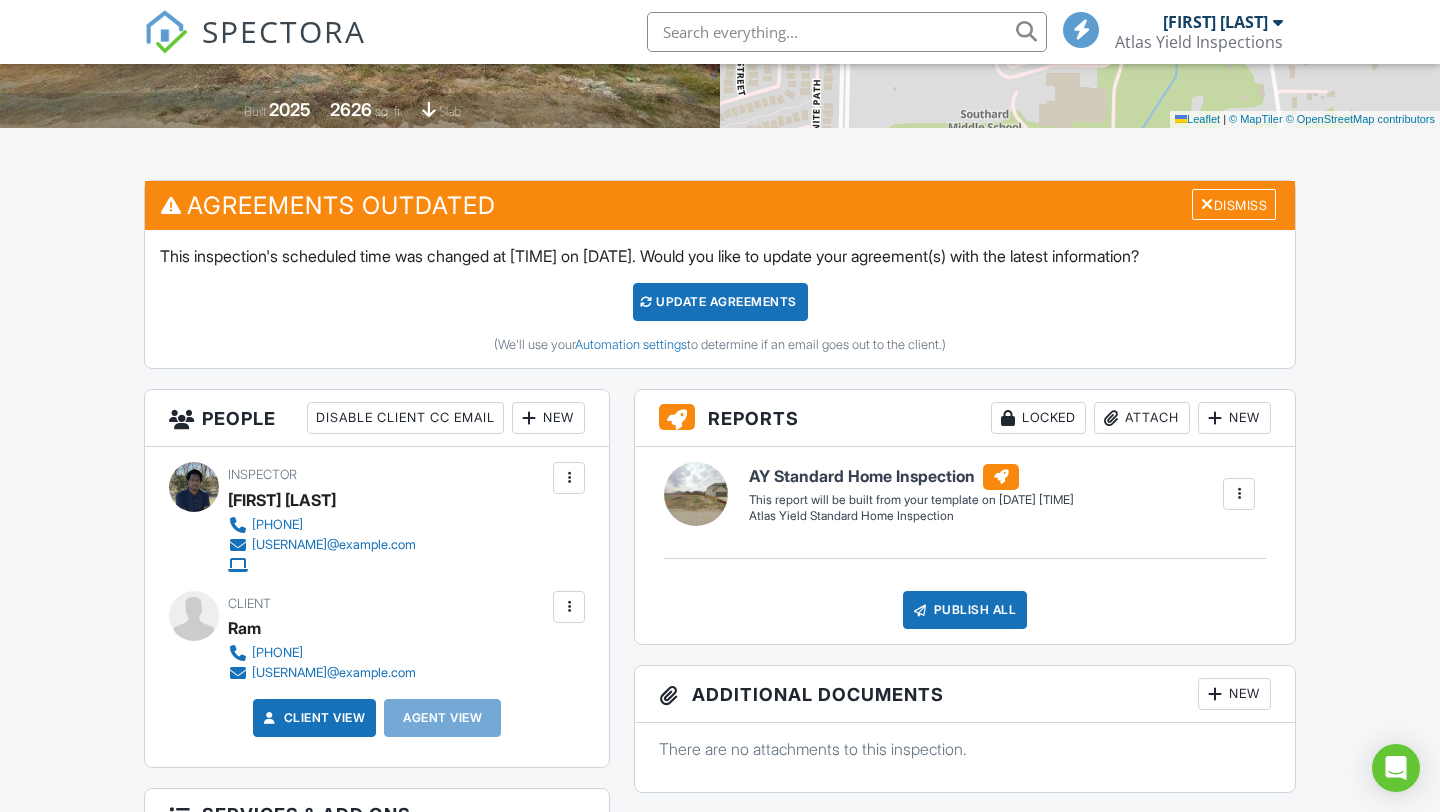 click at bounding box center (1239, 494) 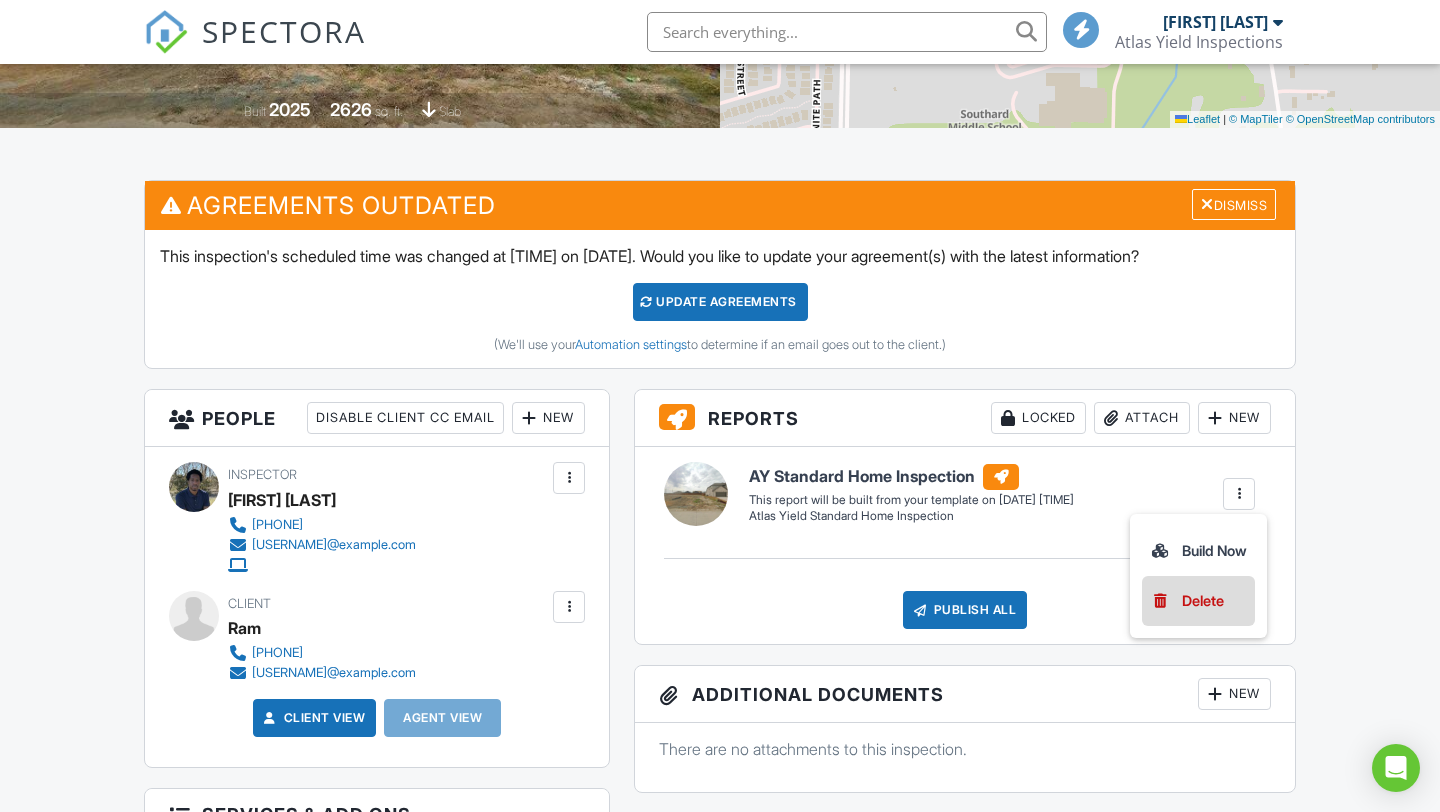 click on "Delete" at bounding box center [1203, 601] 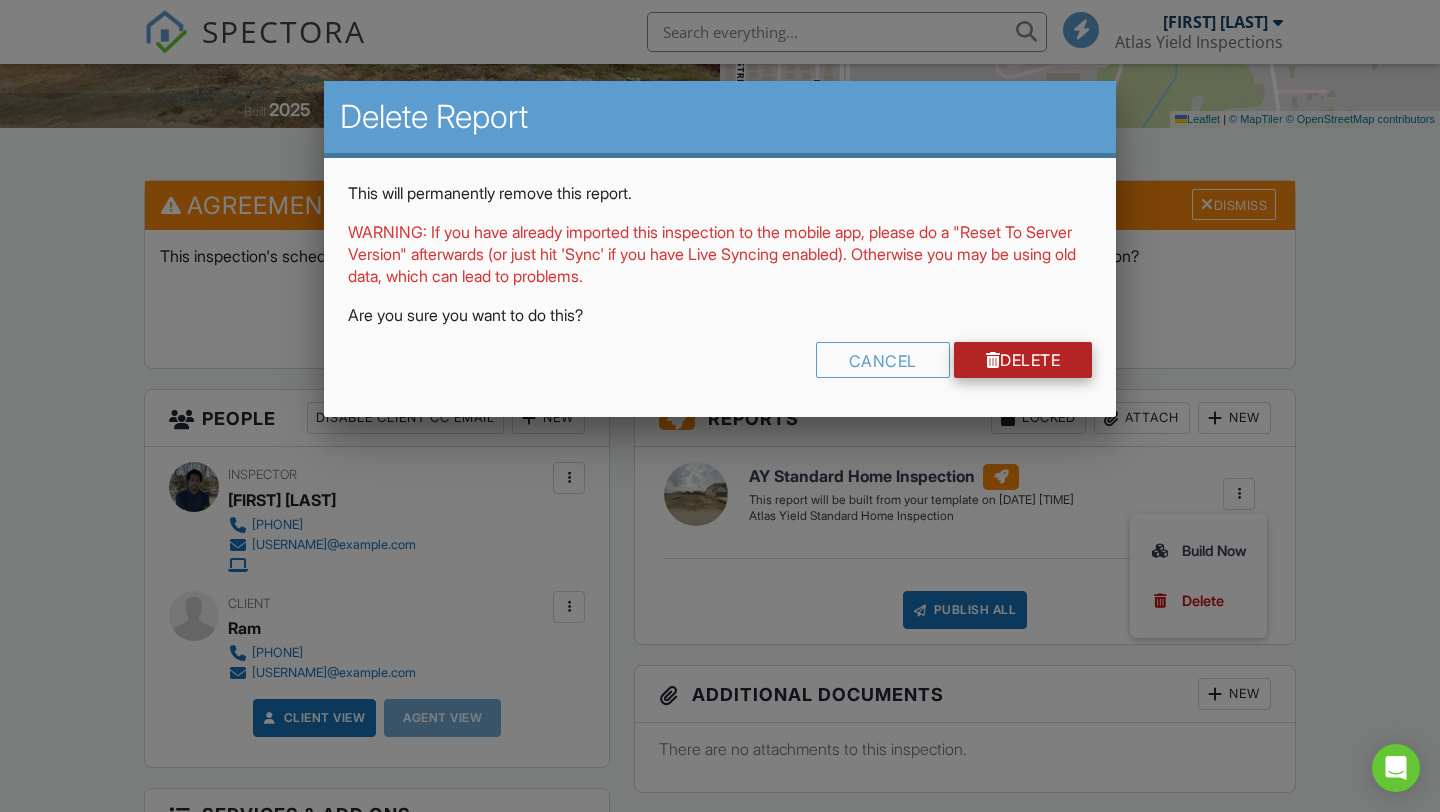 click on "Delete" at bounding box center (1023, 360) 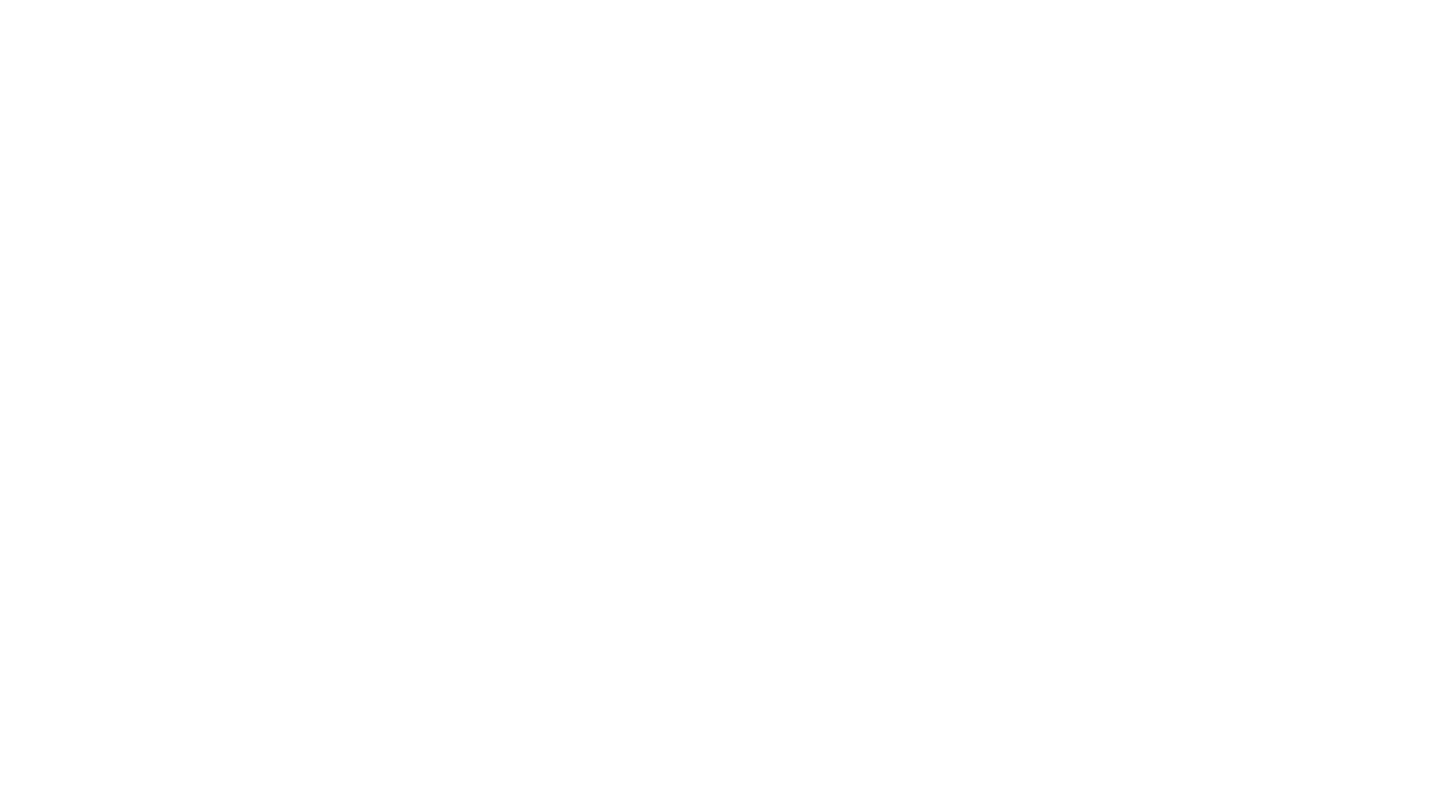 scroll, scrollTop: 0, scrollLeft: 0, axis: both 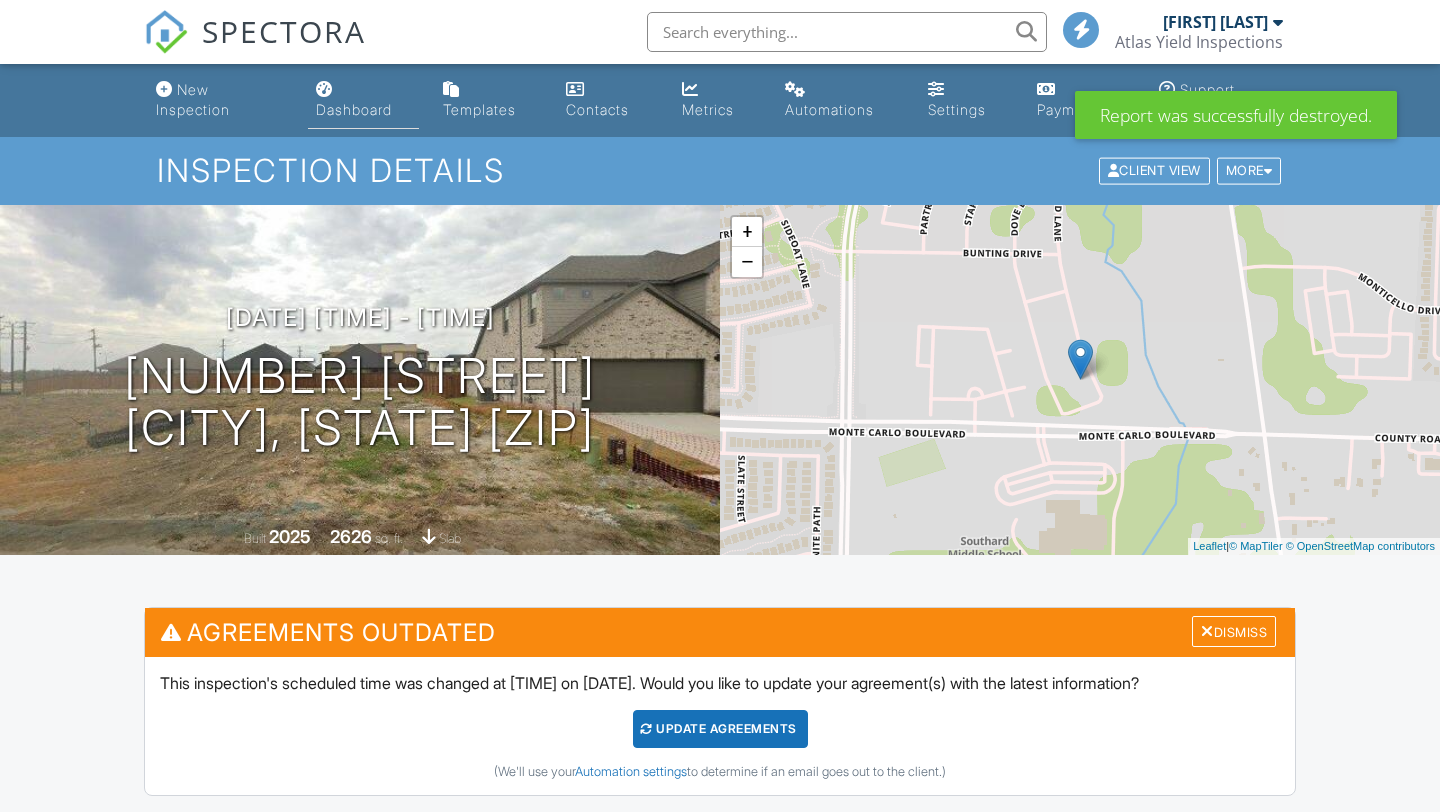 click on "Dashboard" at bounding box center [363, 100] 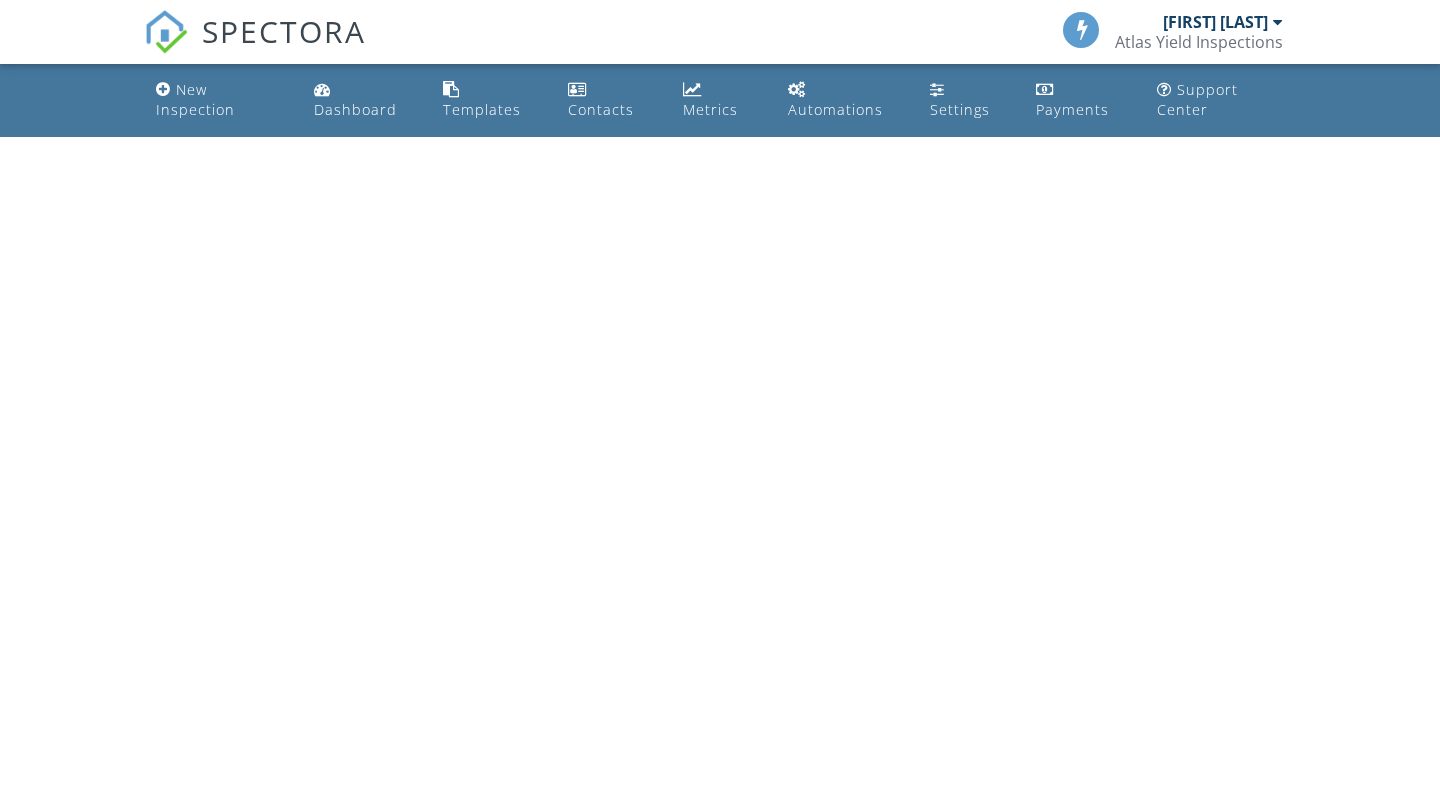 scroll, scrollTop: 0, scrollLeft: 0, axis: both 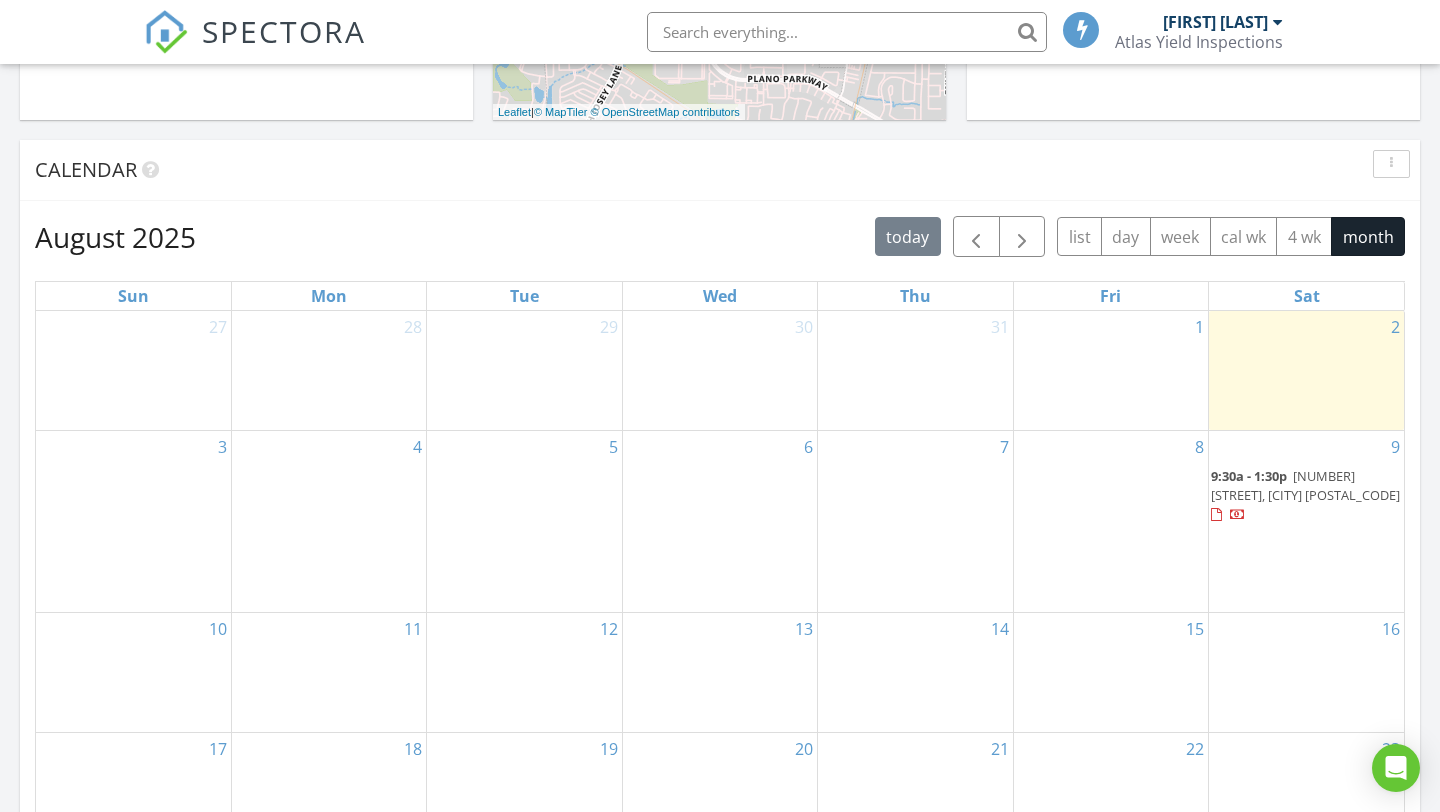 click on "1608 Black bird lane, Princeton  75407" at bounding box center [1305, 485] 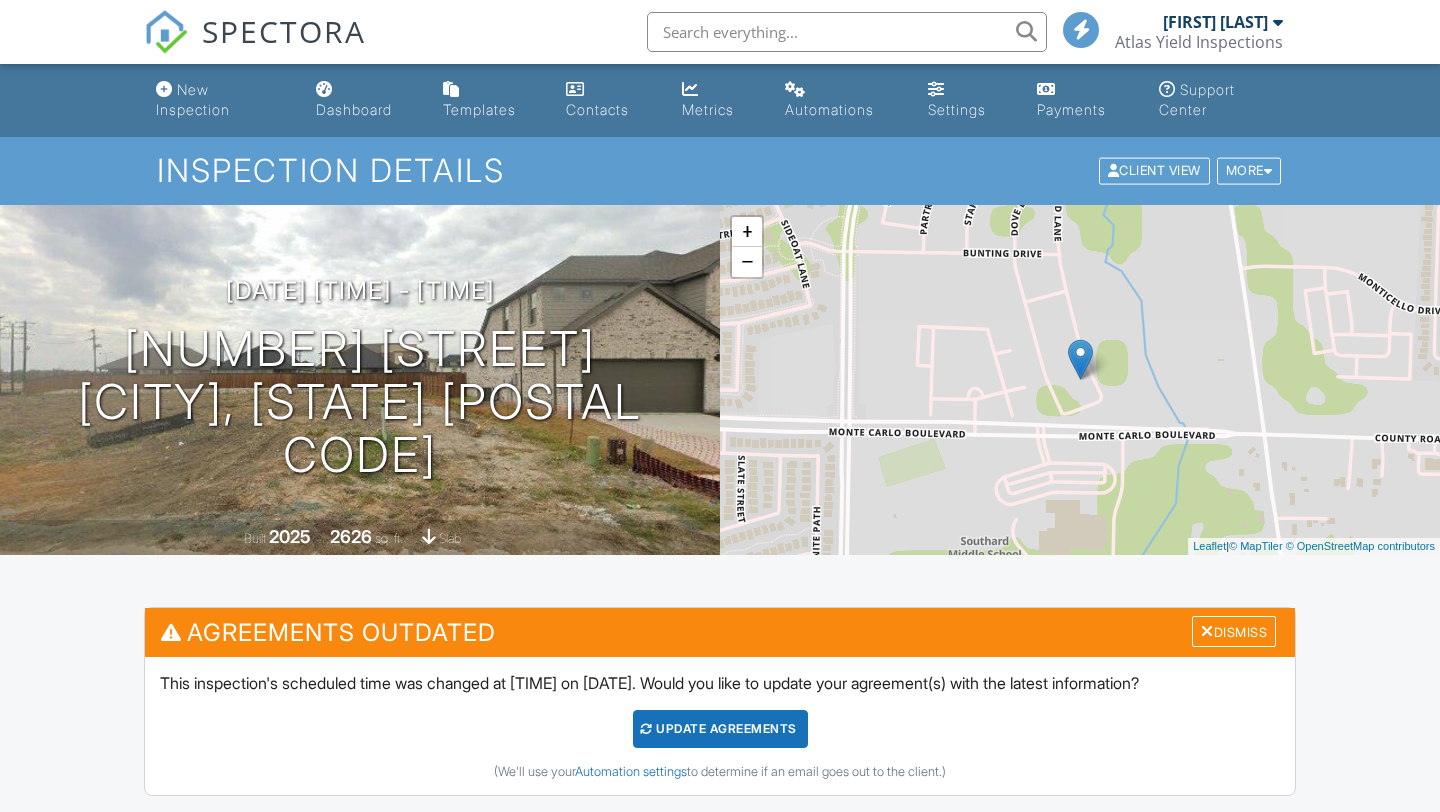 scroll, scrollTop: 0, scrollLeft: 0, axis: both 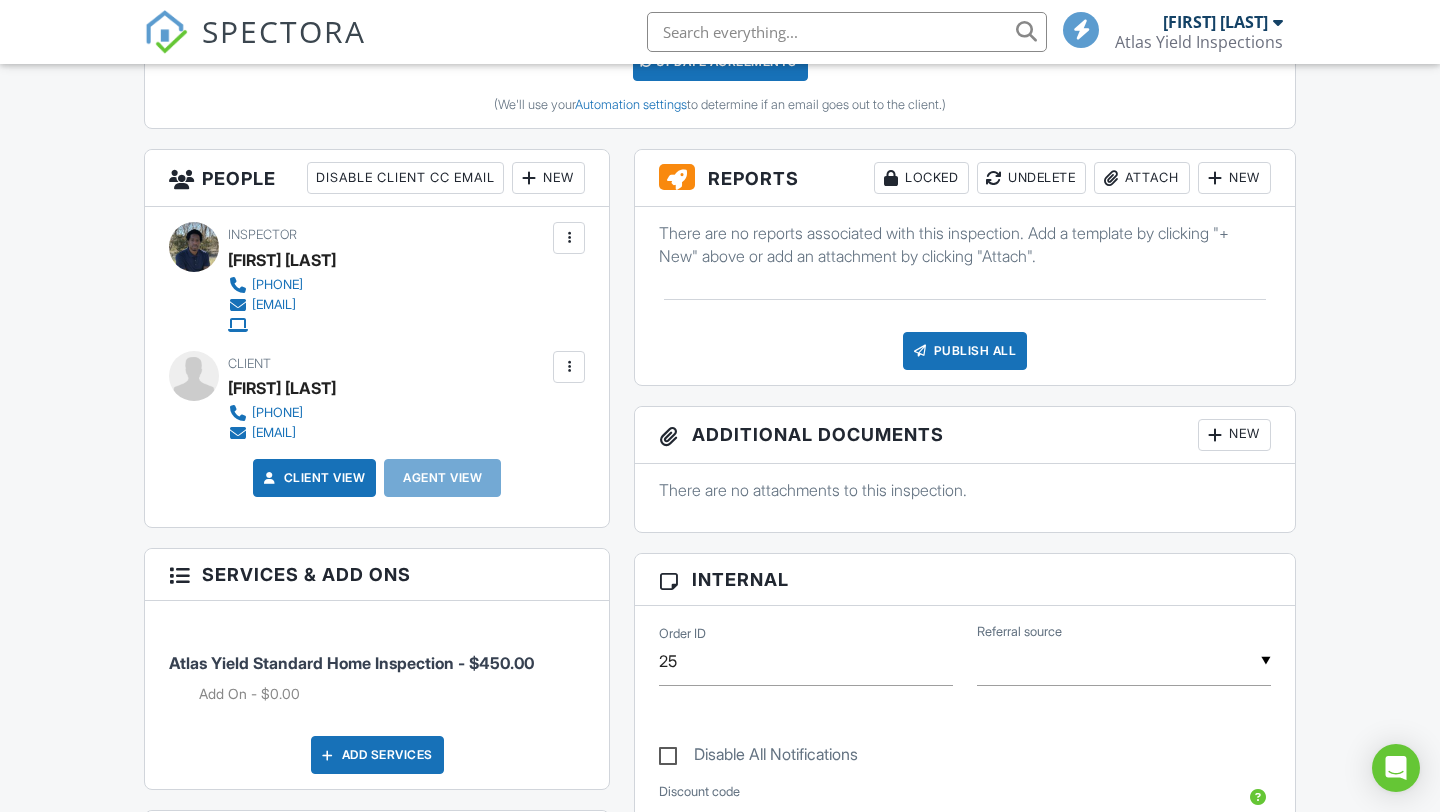 click at bounding box center [569, 367] 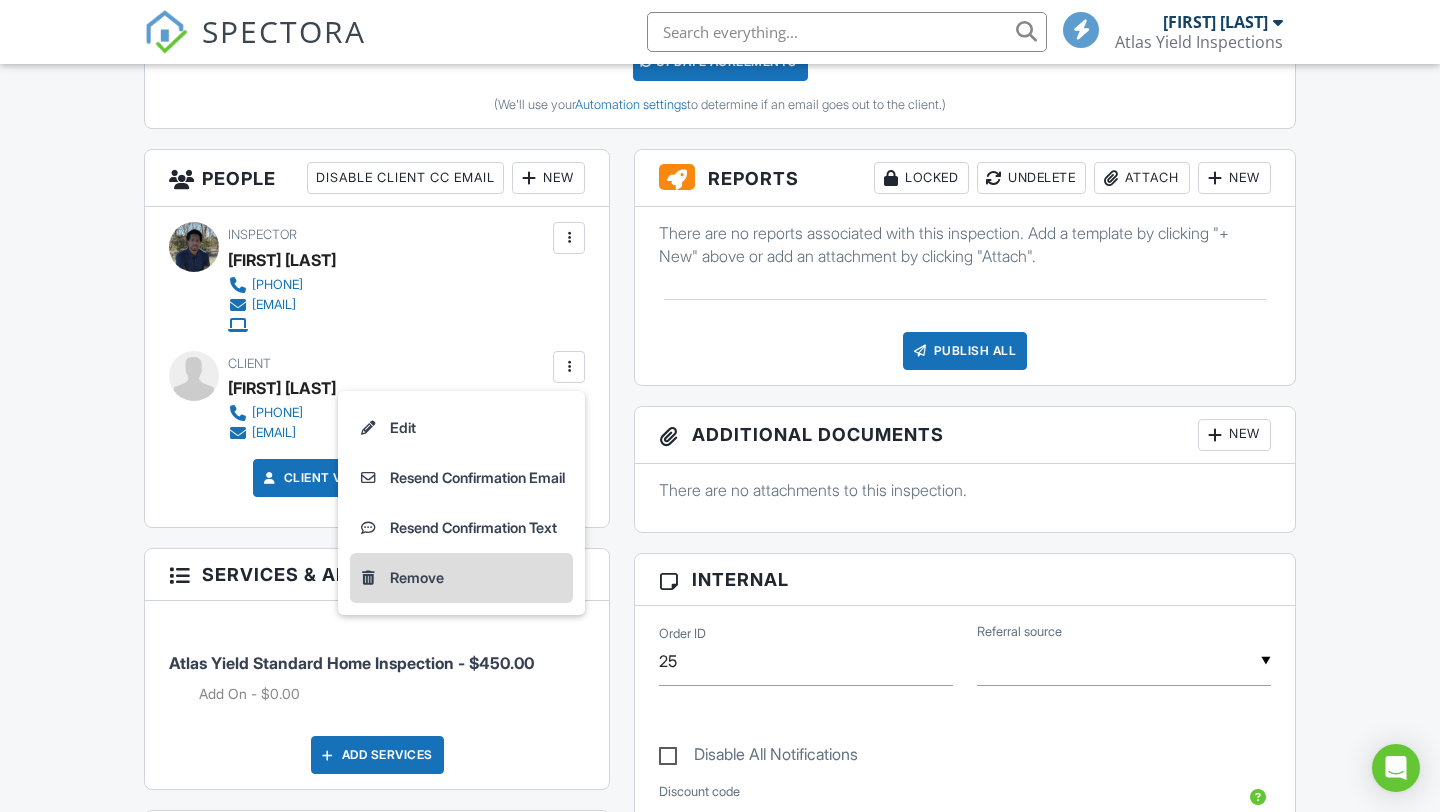 click on "Remove" at bounding box center (417, 578) 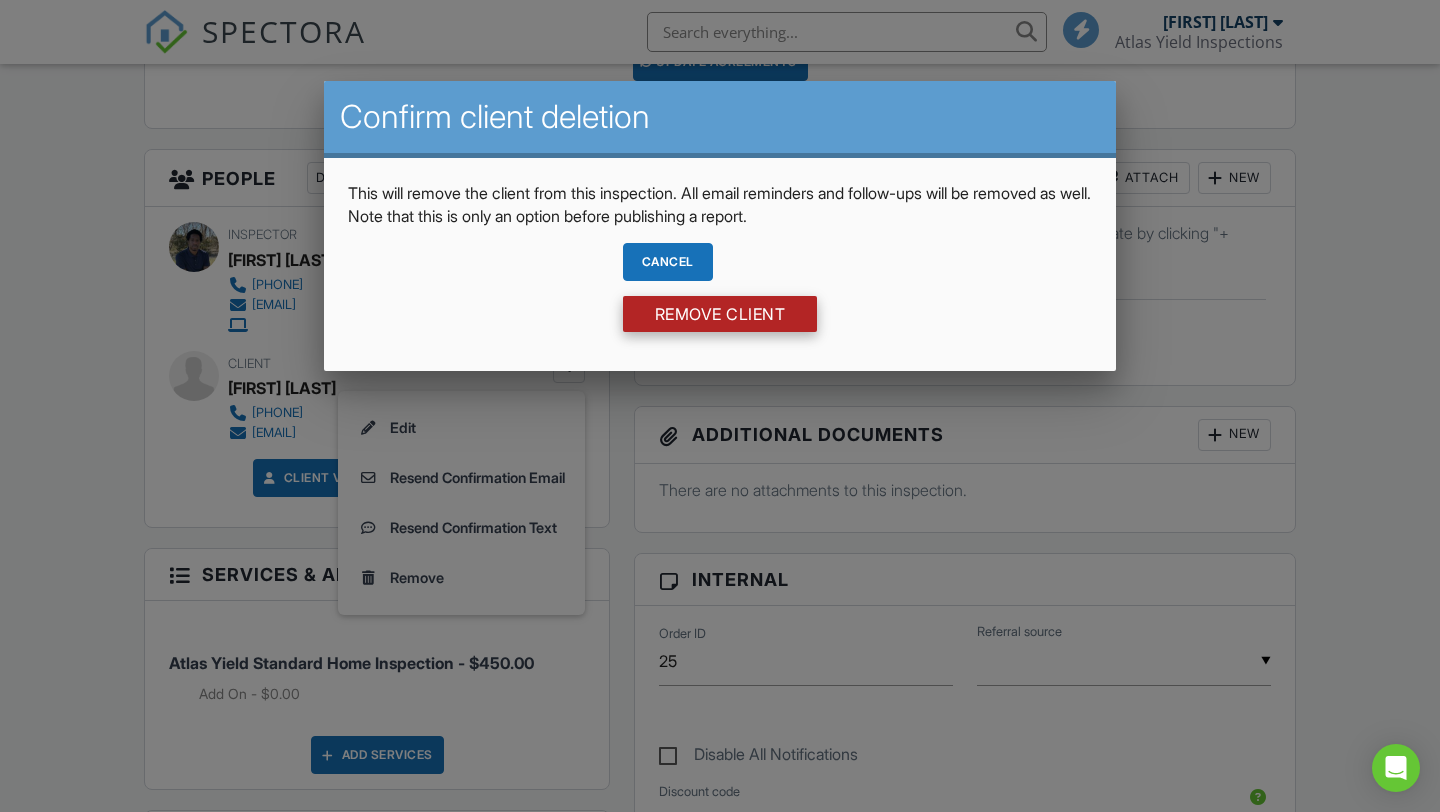 click on "Remove Client" at bounding box center [720, 314] 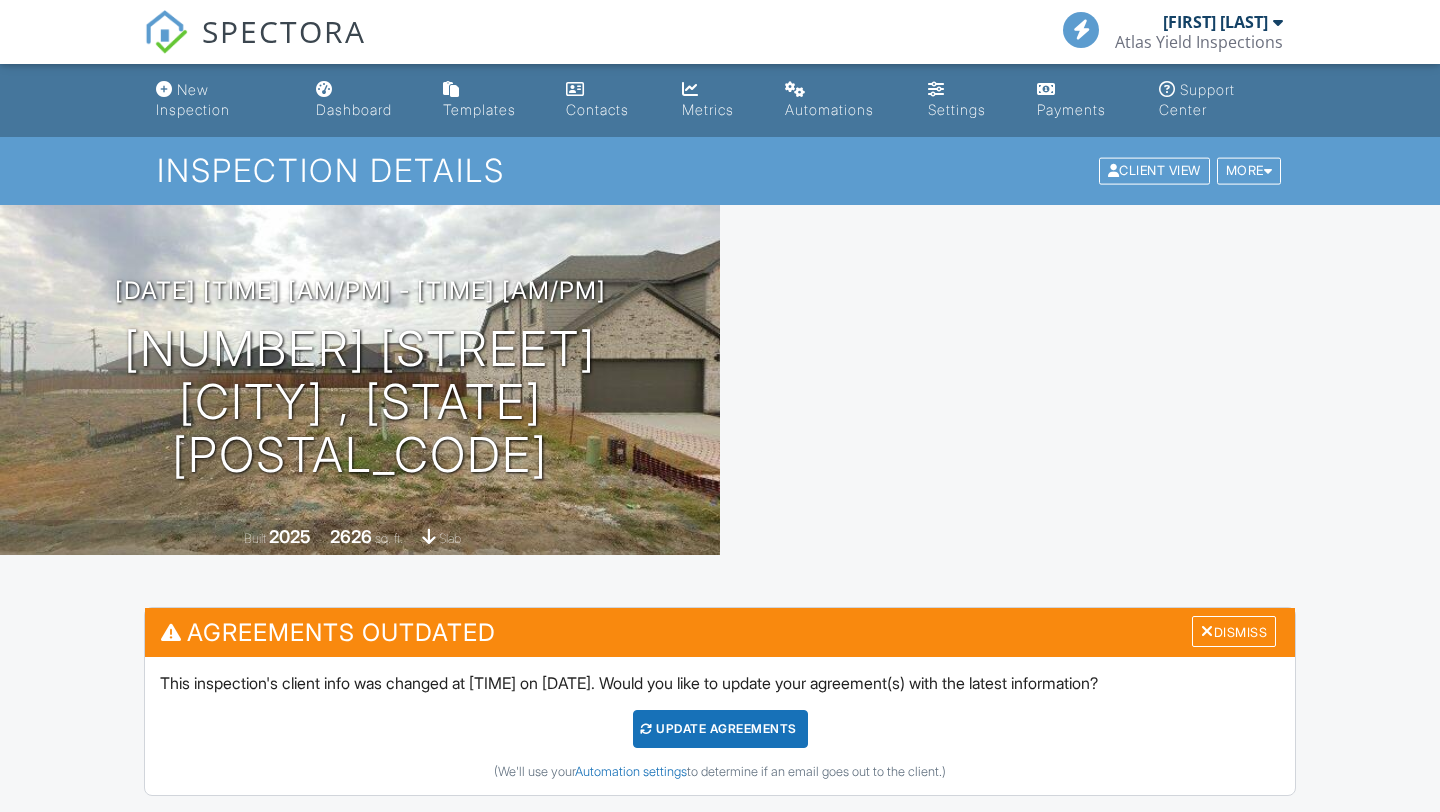 scroll, scrollTop: 0, scrollLeft: 0, axis: both 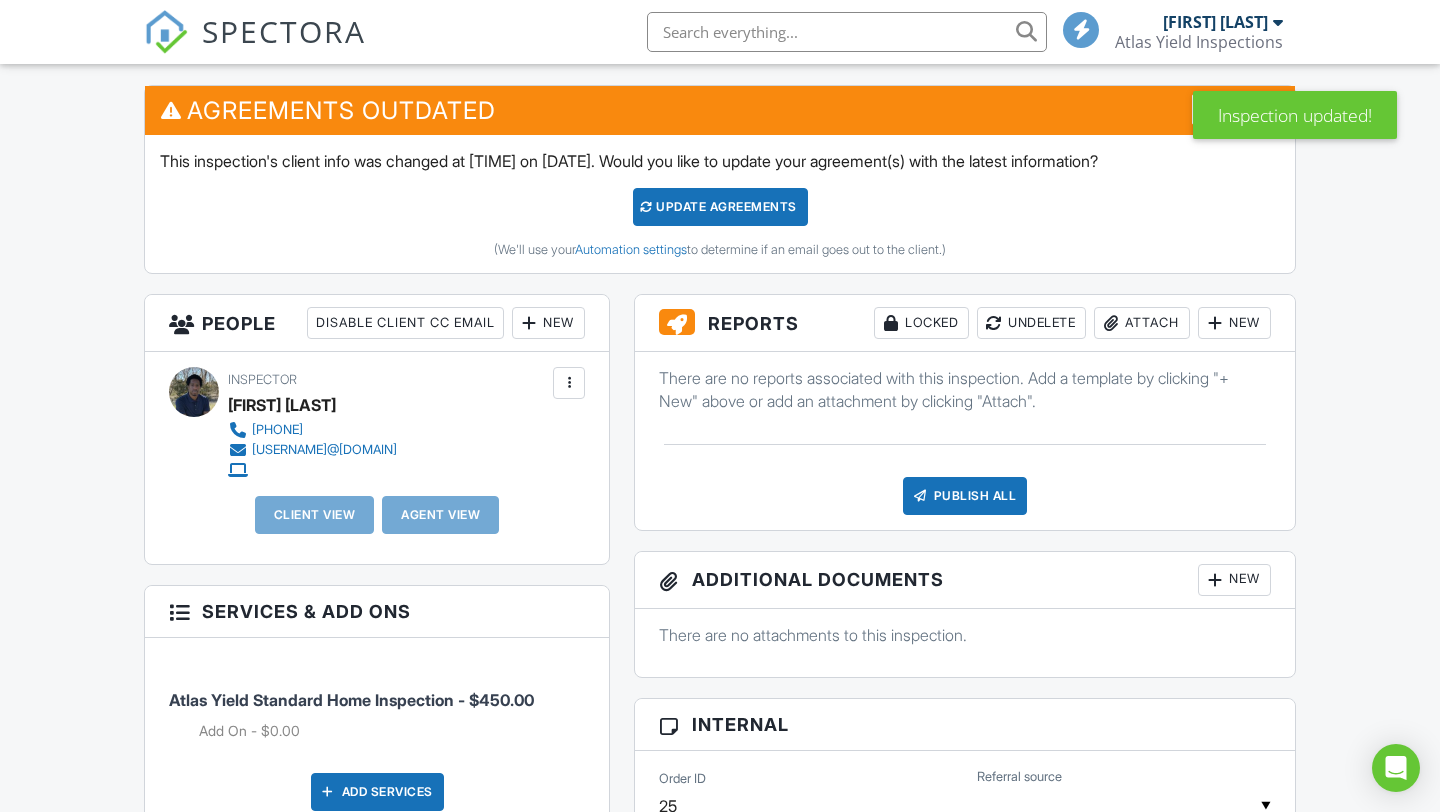 click at bounding box center (569, 383) 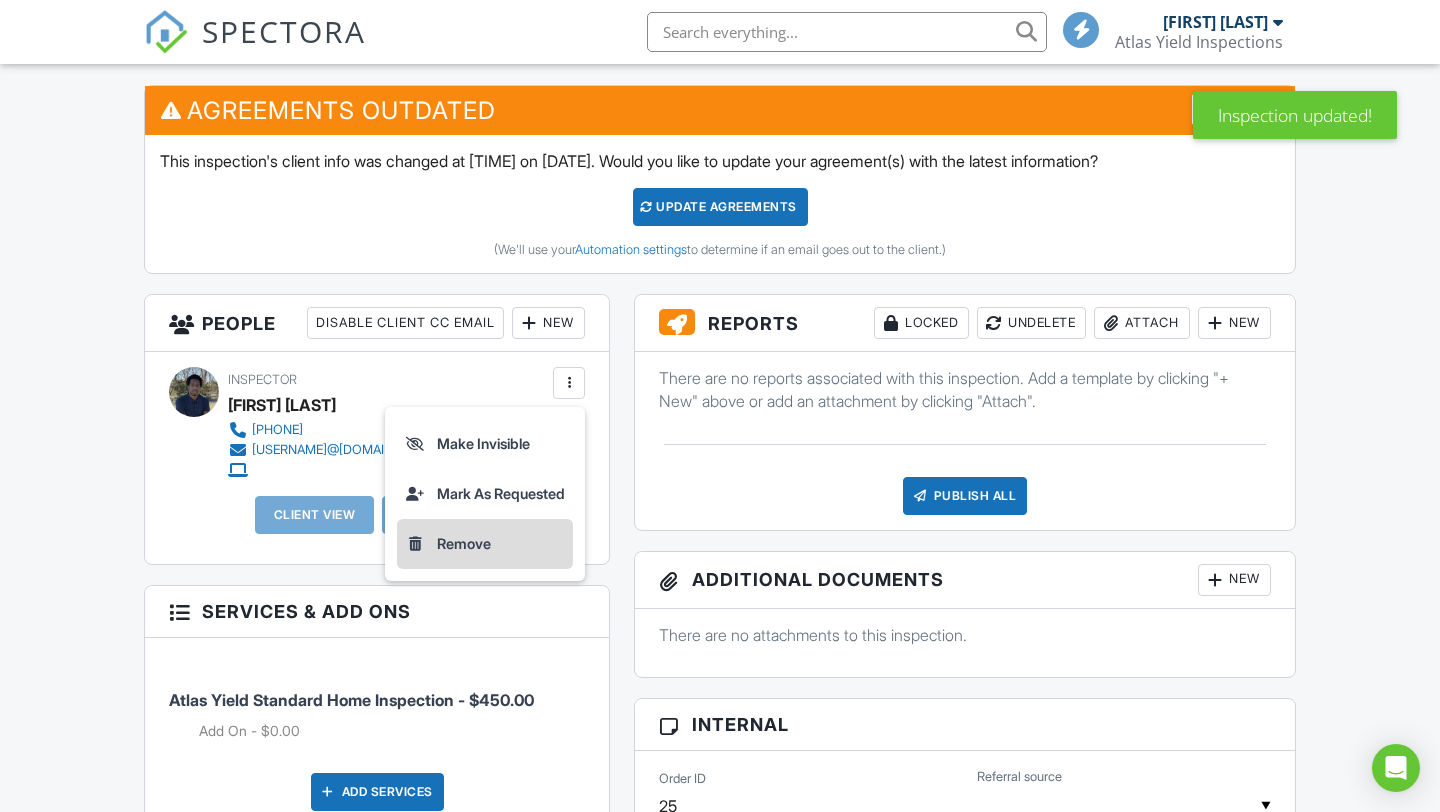 click on "Remove" at bounding box center (485, 544) 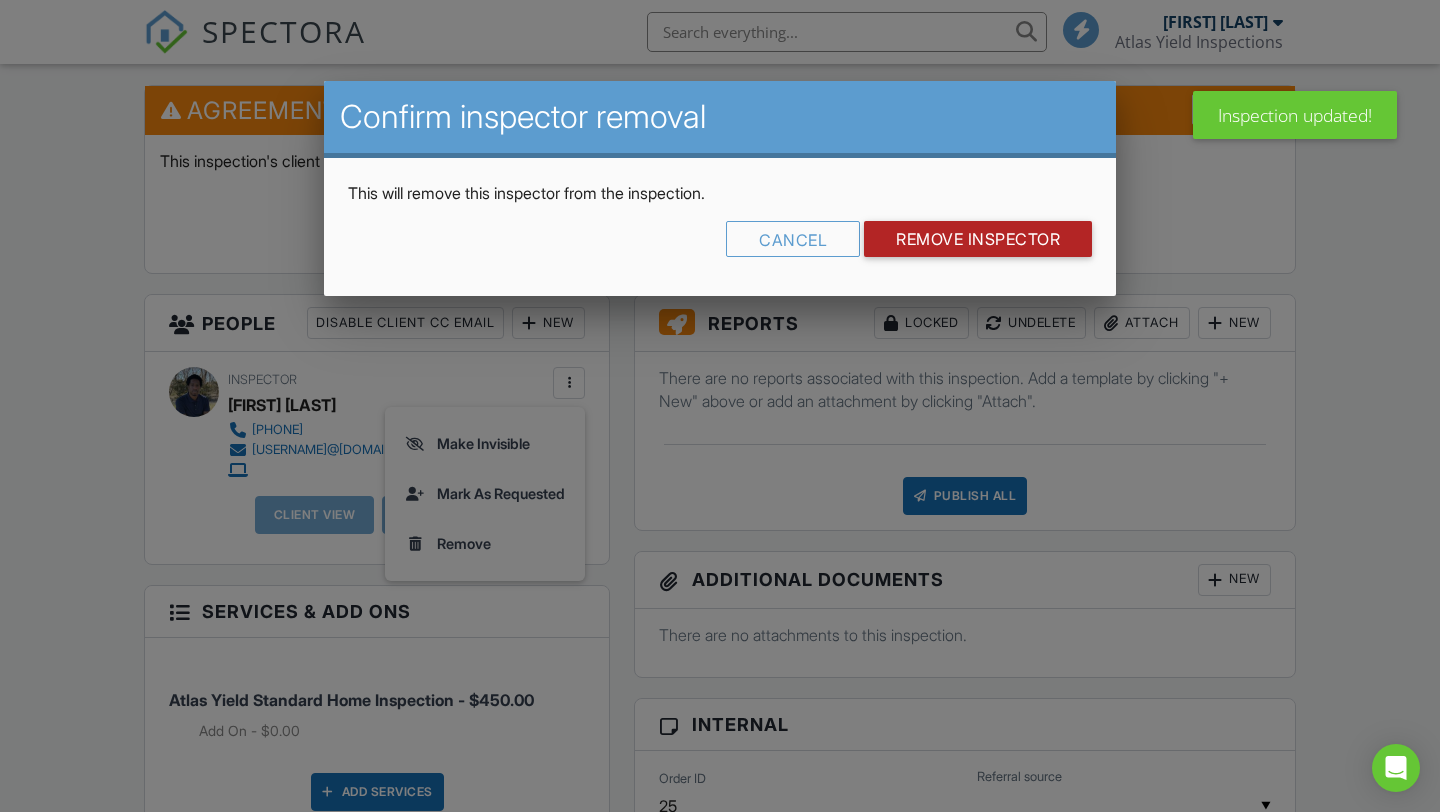 click on "Remove Inspector" at bounding box center (978, 239) 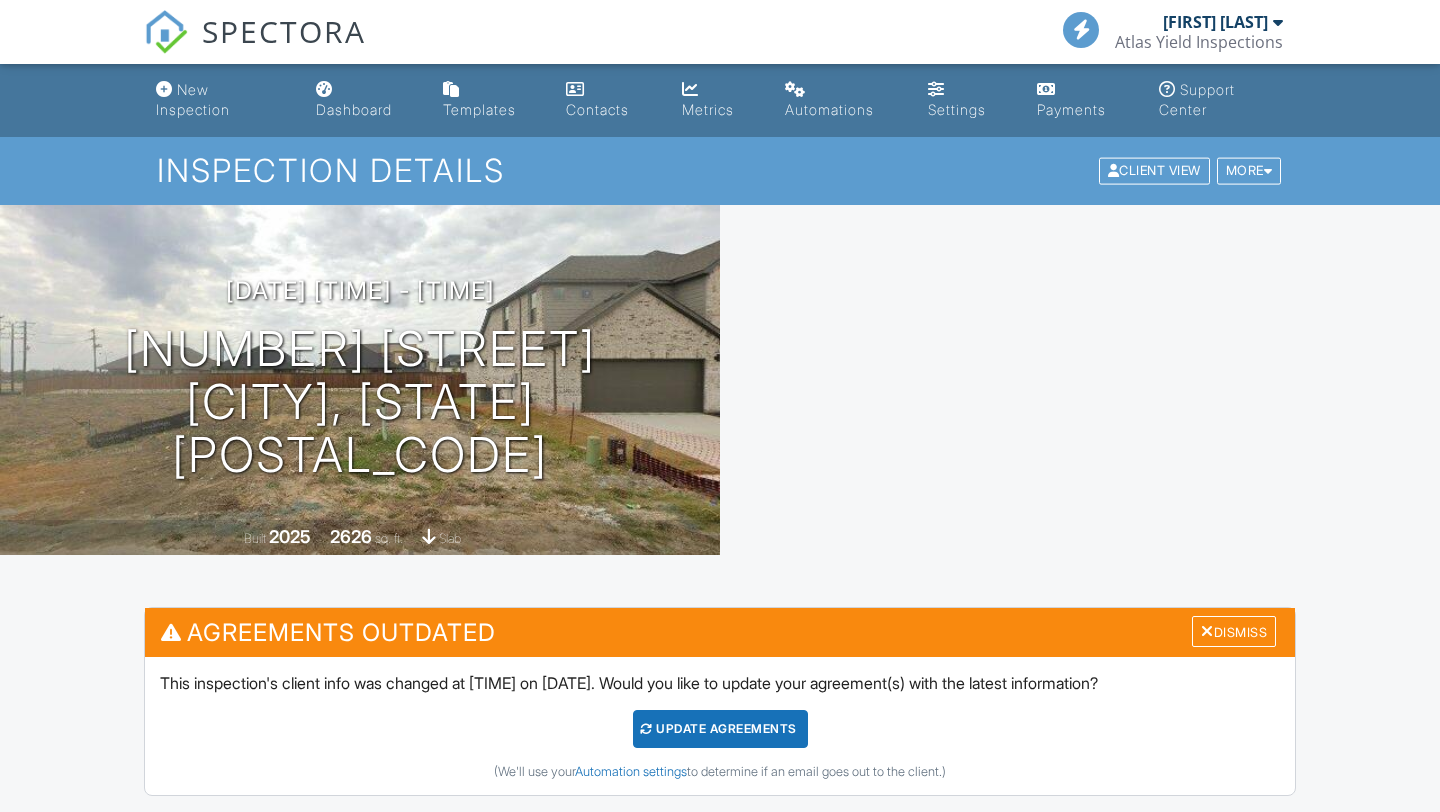 scroll, scrollTop: 0, scrollLeft: 0, axis: both 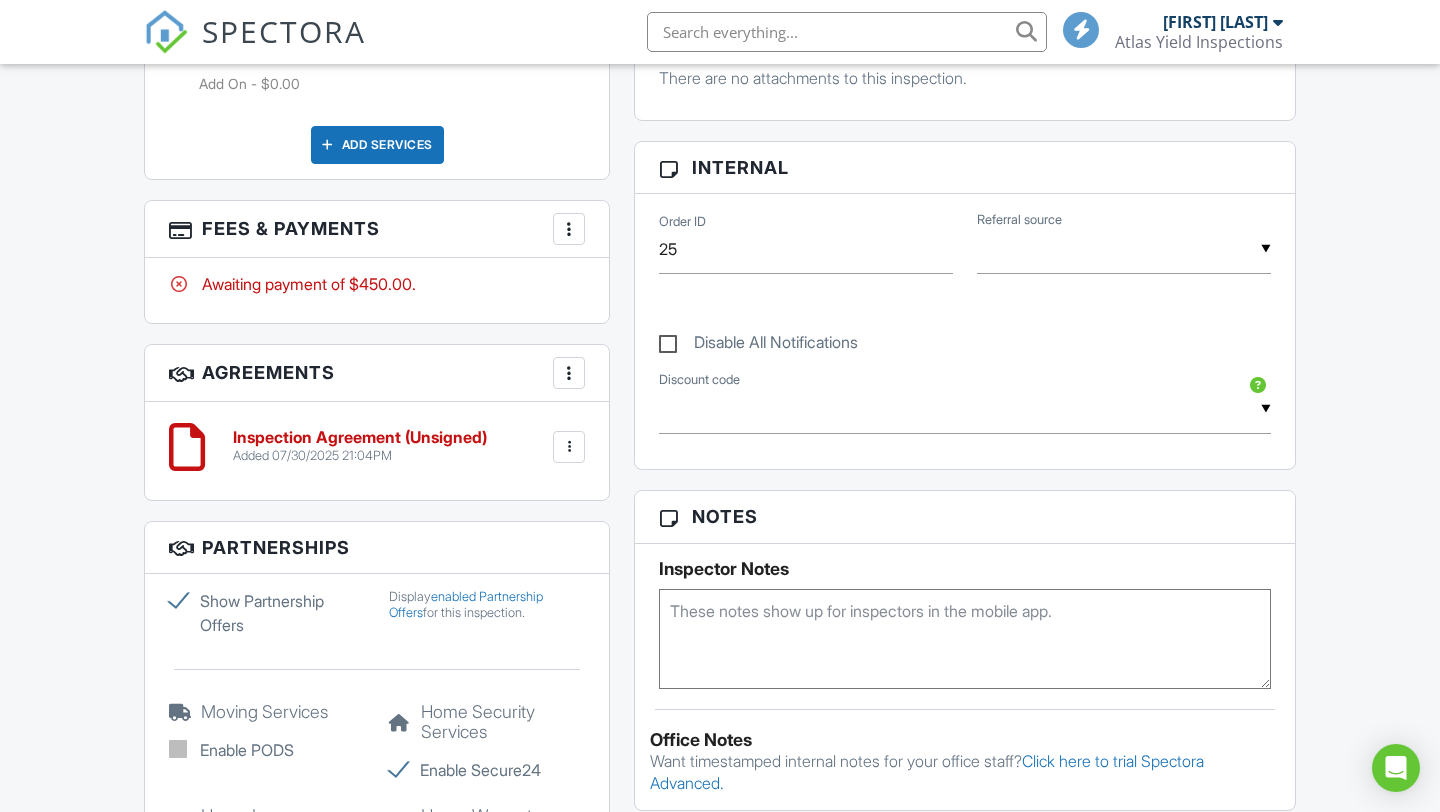 click at bounding box center (569, 229) 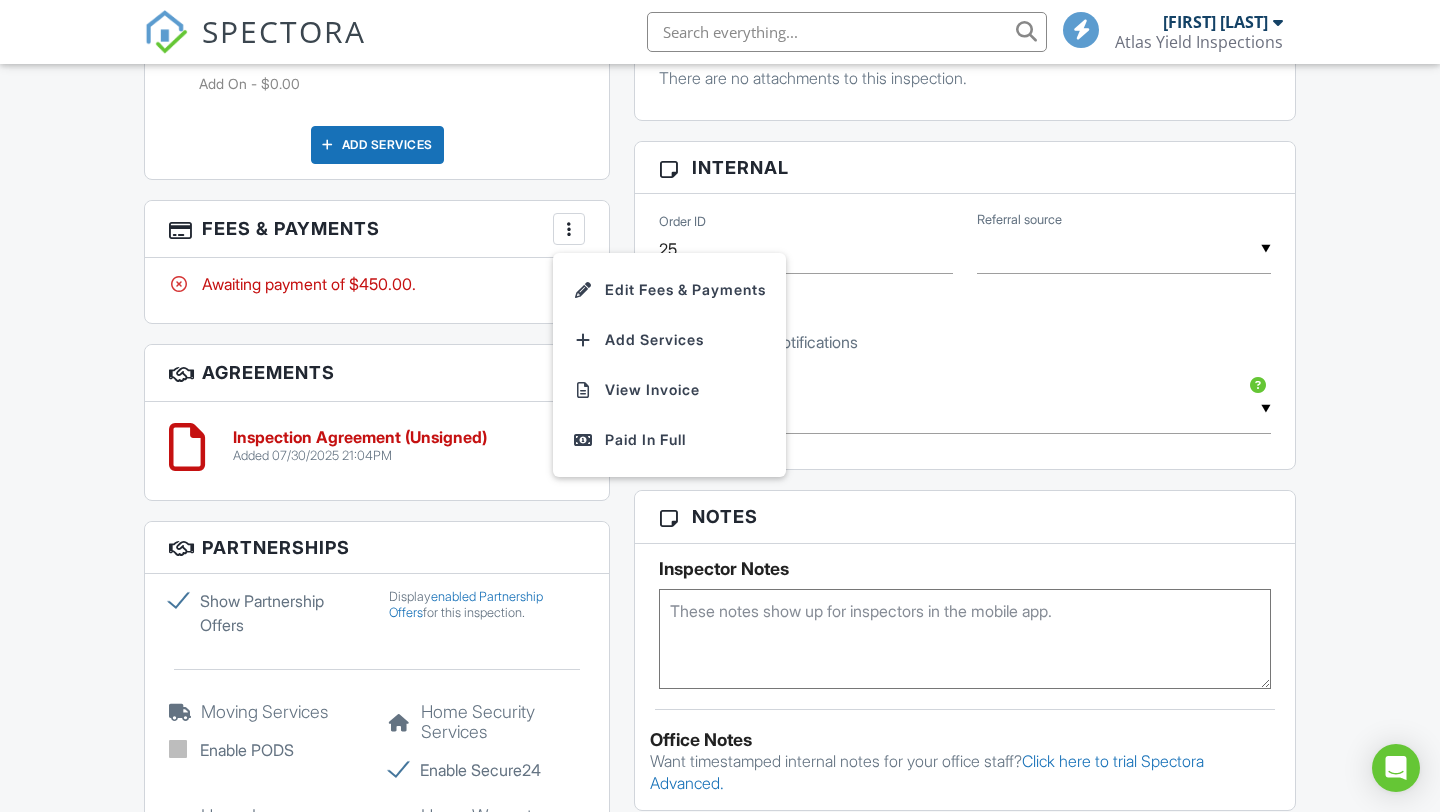 click on "People
Disable Client CC Email
New
Inspector
Client
Client's Agent
Listing Agent
Add Another Person
No inspector assigned to this inspection
Client View
Agent View
Add Additional Person
This allows you to add additional clients, agents, transaction coordinators, attorneys, and other to this inspection. They will be able to recieve automated emails based on your Action settings.
Adding additional people is only available with Spectora Advanced.
Learn more
Cancel
Add Client
This will add a client to this inspection. They will receive a confirmation of the date/time of the inspection, as well as automated reminders/follow-ups according to your  automation settings .
search for existing client
First name
Last name
Email (required)
CC Email
Phone" at bounding box center (377, 420) 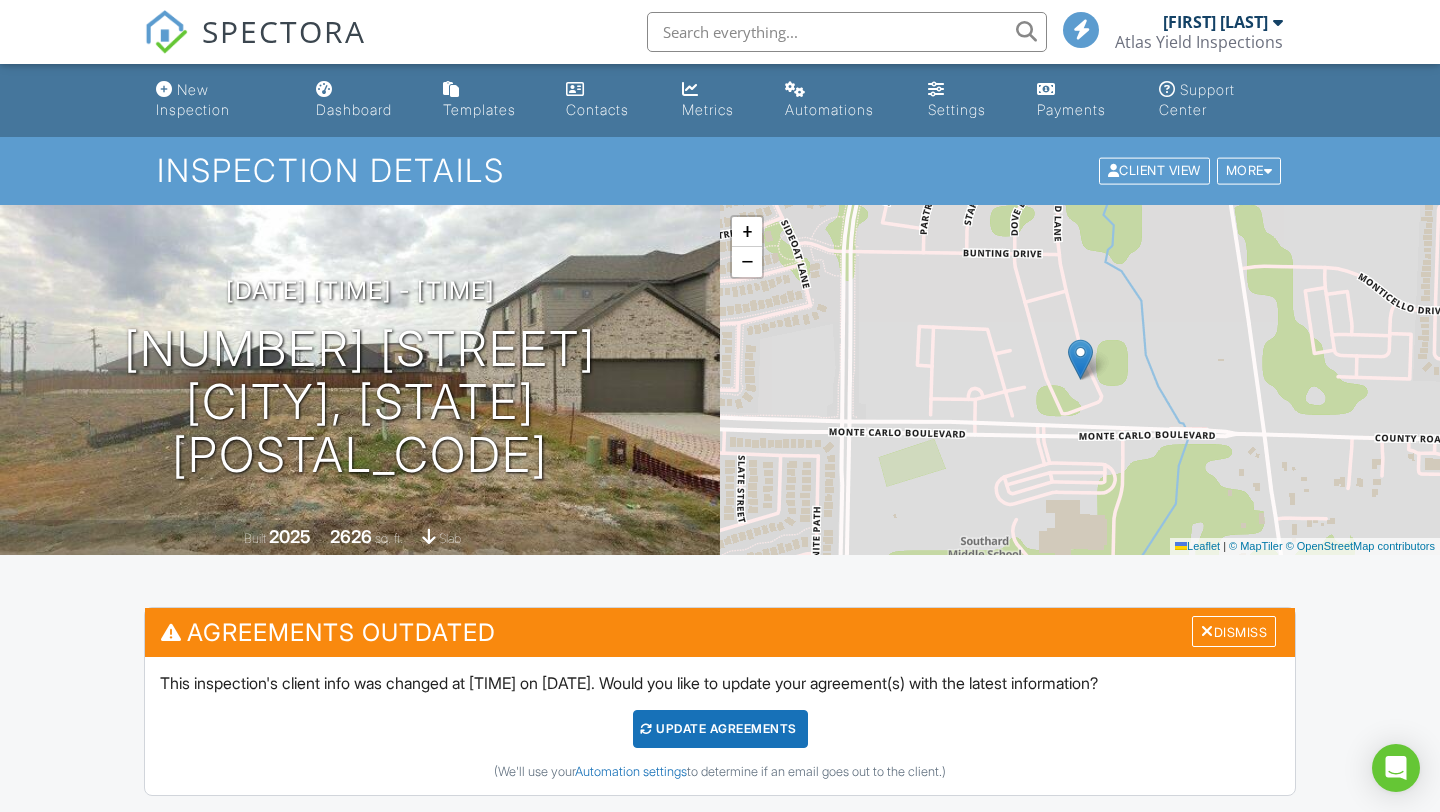 scroll, scrollTop: 224, scrollLeft: 0, axis: vertical 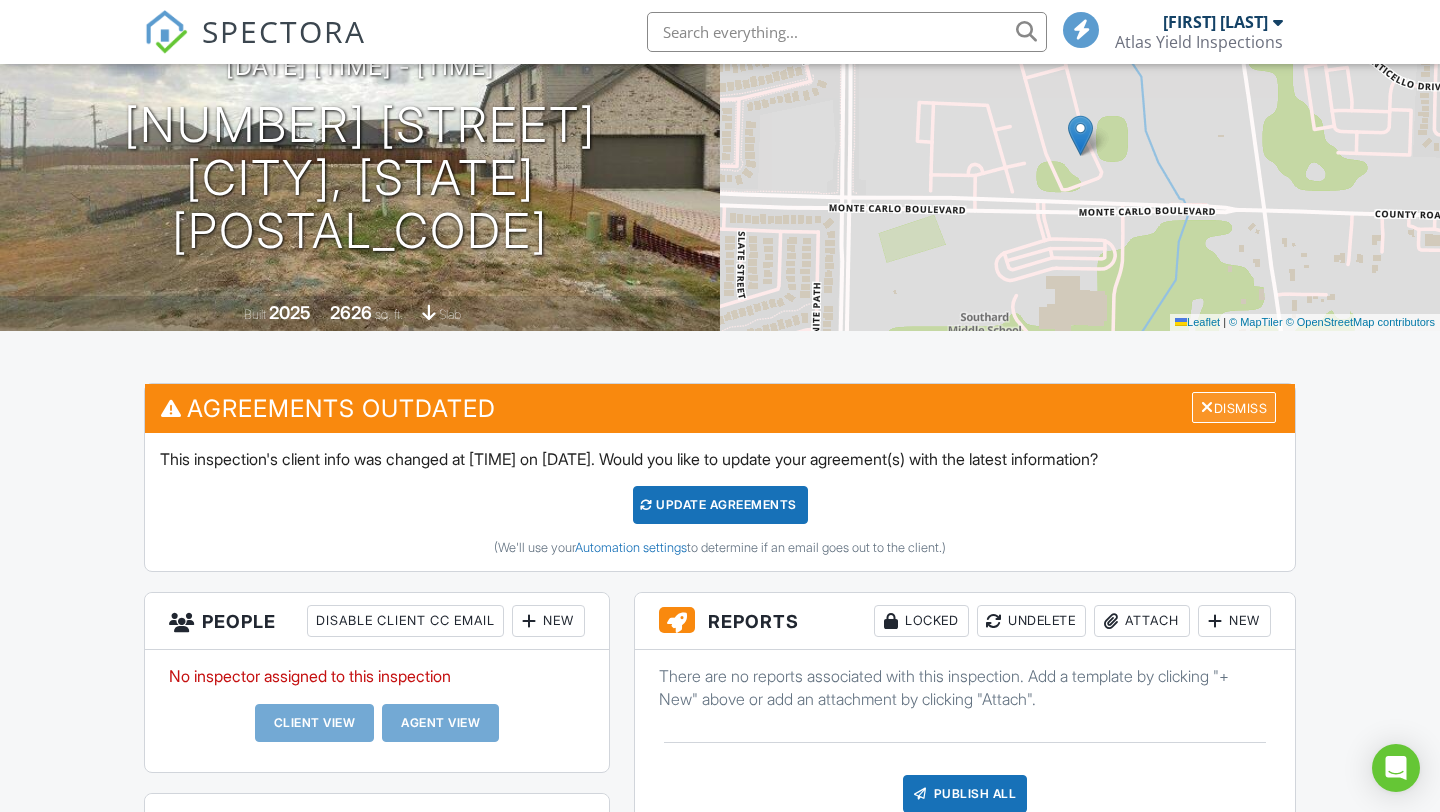 click at bounding box center (1207, 407) 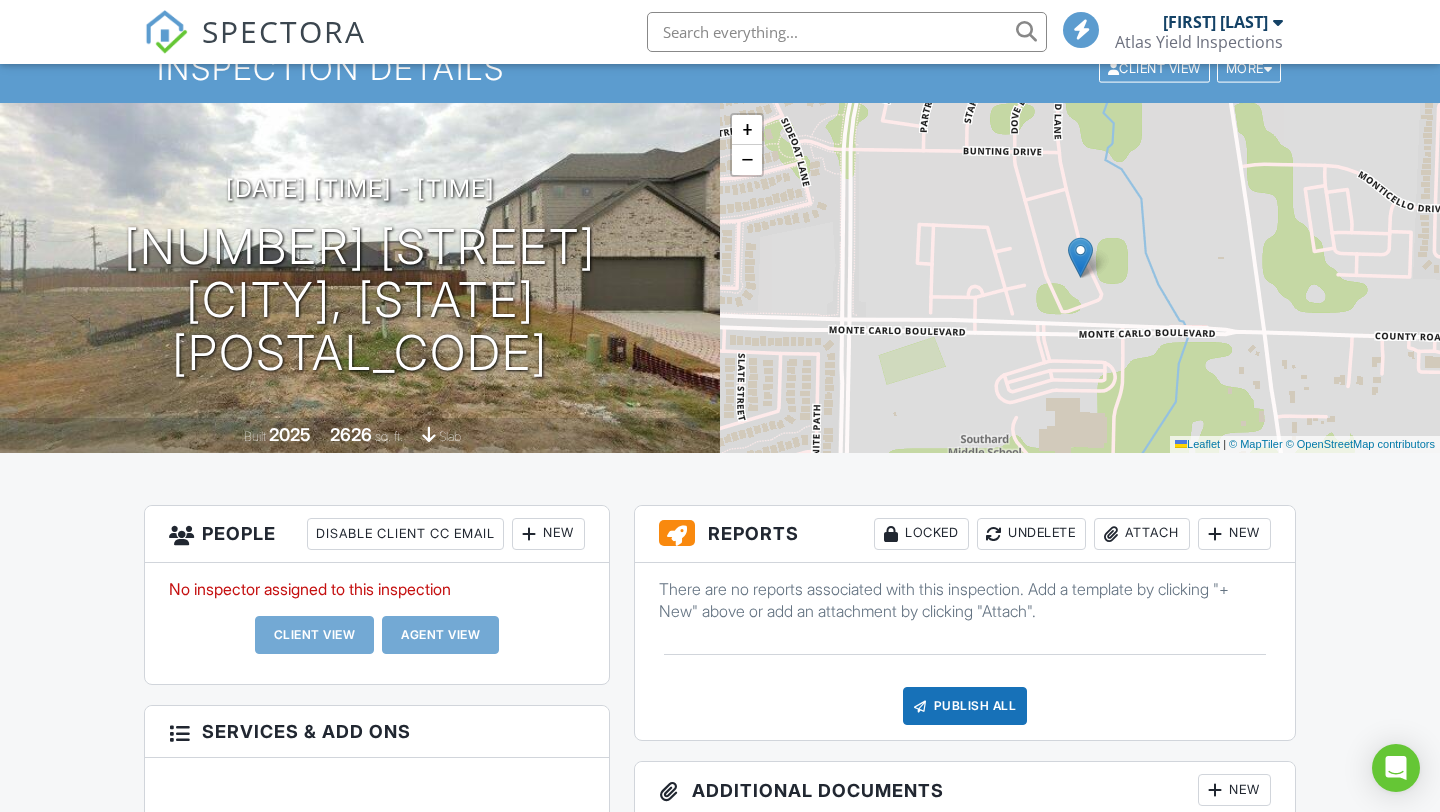 scroll, scrollTop: 0, scrollLeft: 0, axis: both 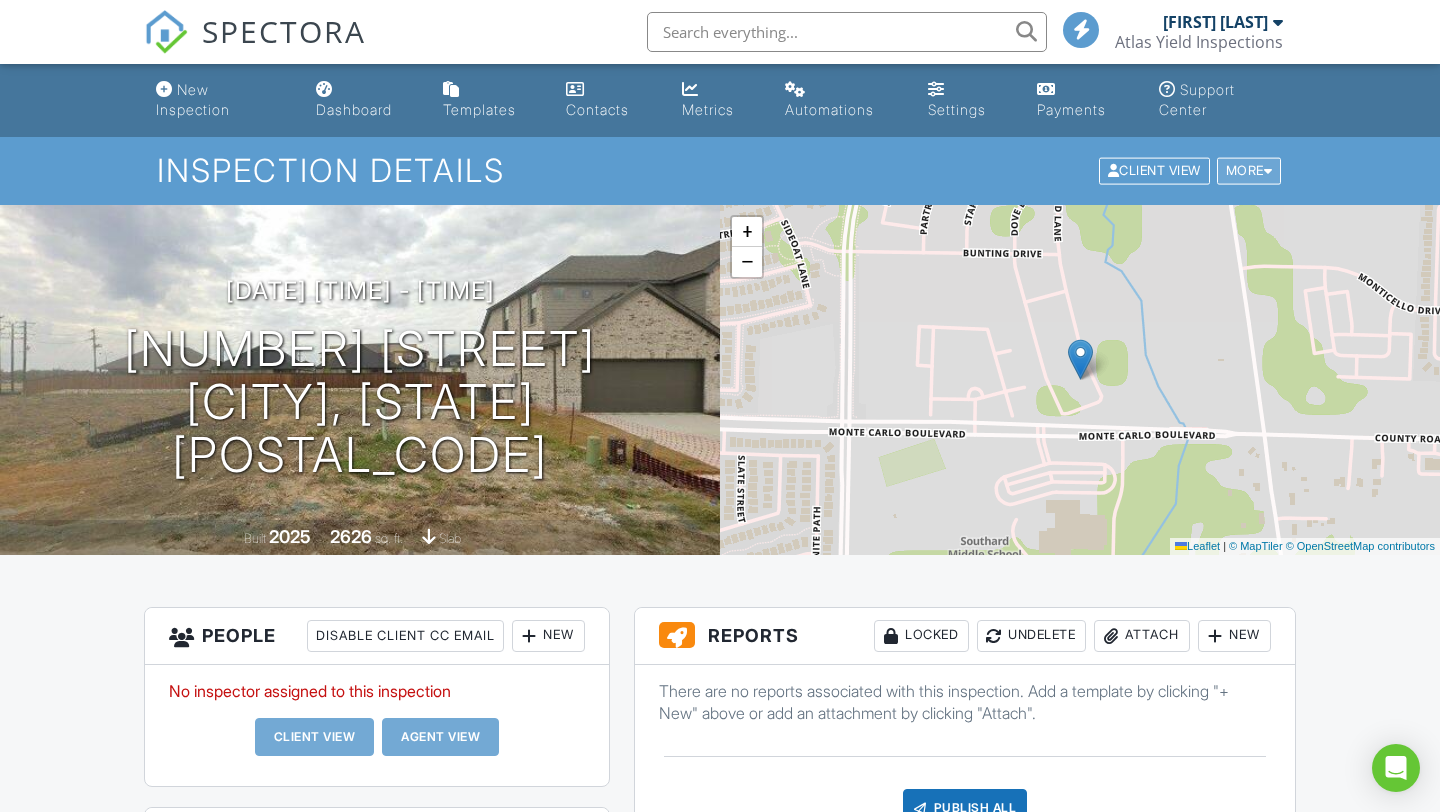 click on "More" at bounding box center (1249, 171) 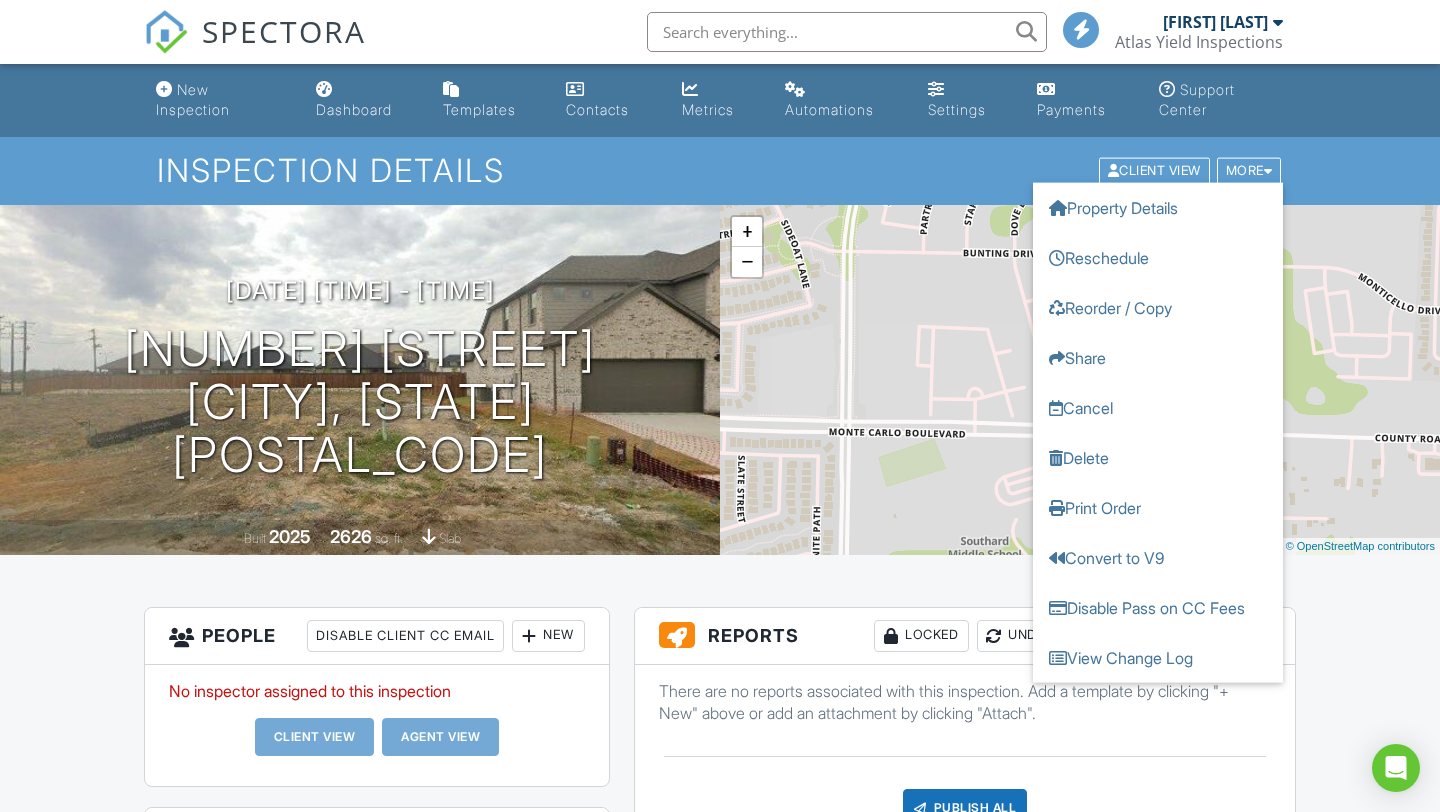 click on "Inspection Details
Client View
More
Property Details
Reschedule
Reorder / Copy
Share
Cancel
Delete
Print Order
Convert to V9
Disable Pass on CC Fees
View Change Log" at bounding box center [720, 170] 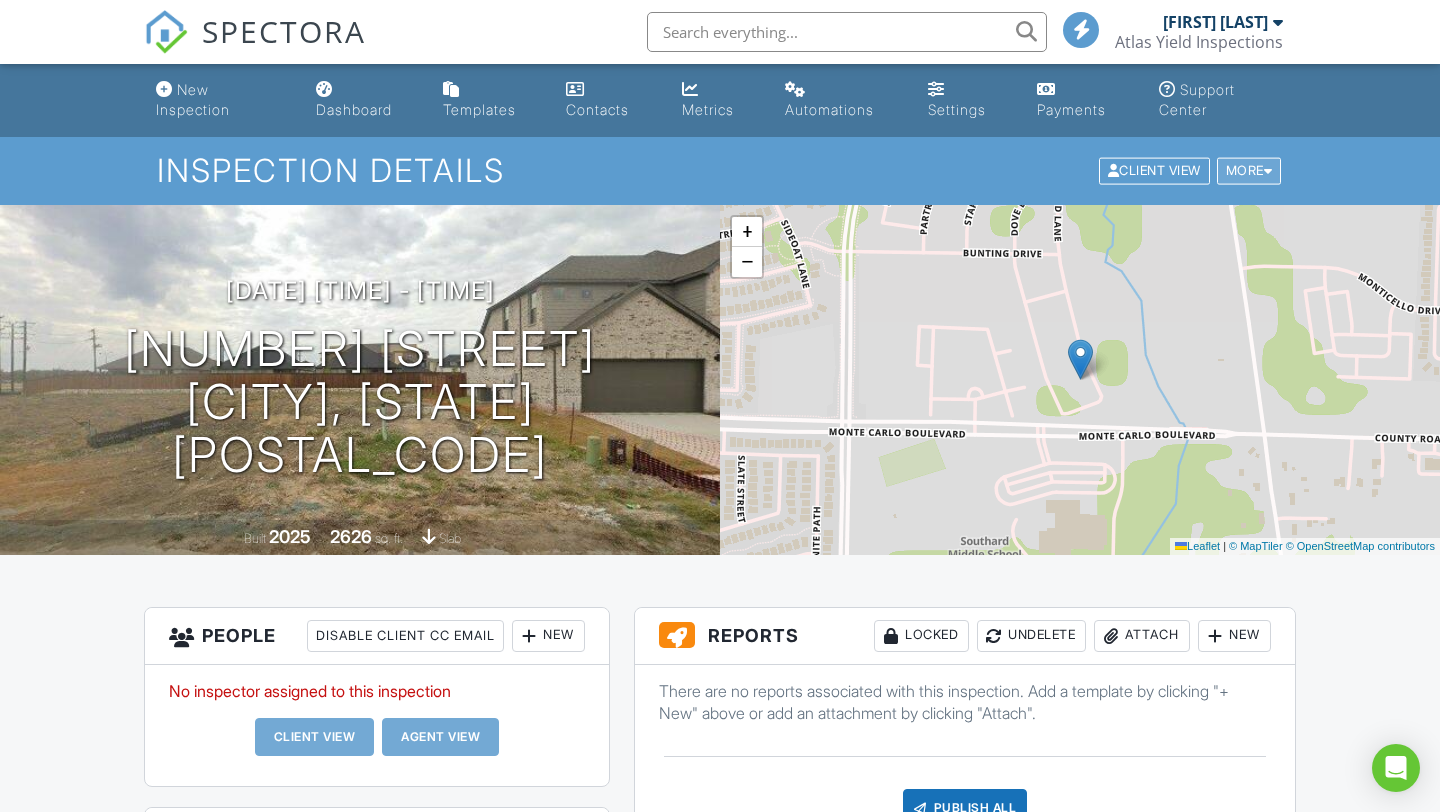 click on "More" at bounding box center (1249, 171) 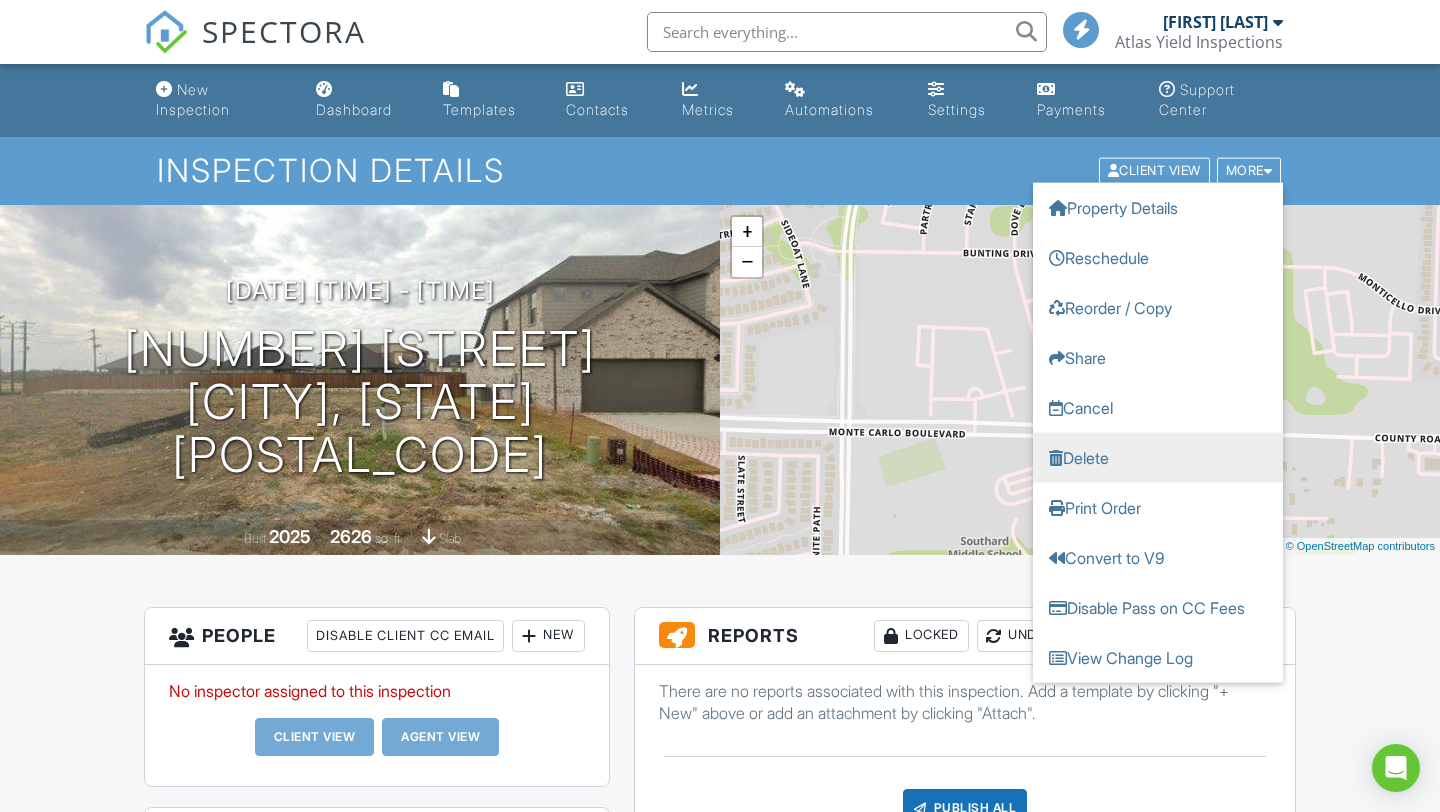 click on "Delete" at bounding box center (1158, 458) 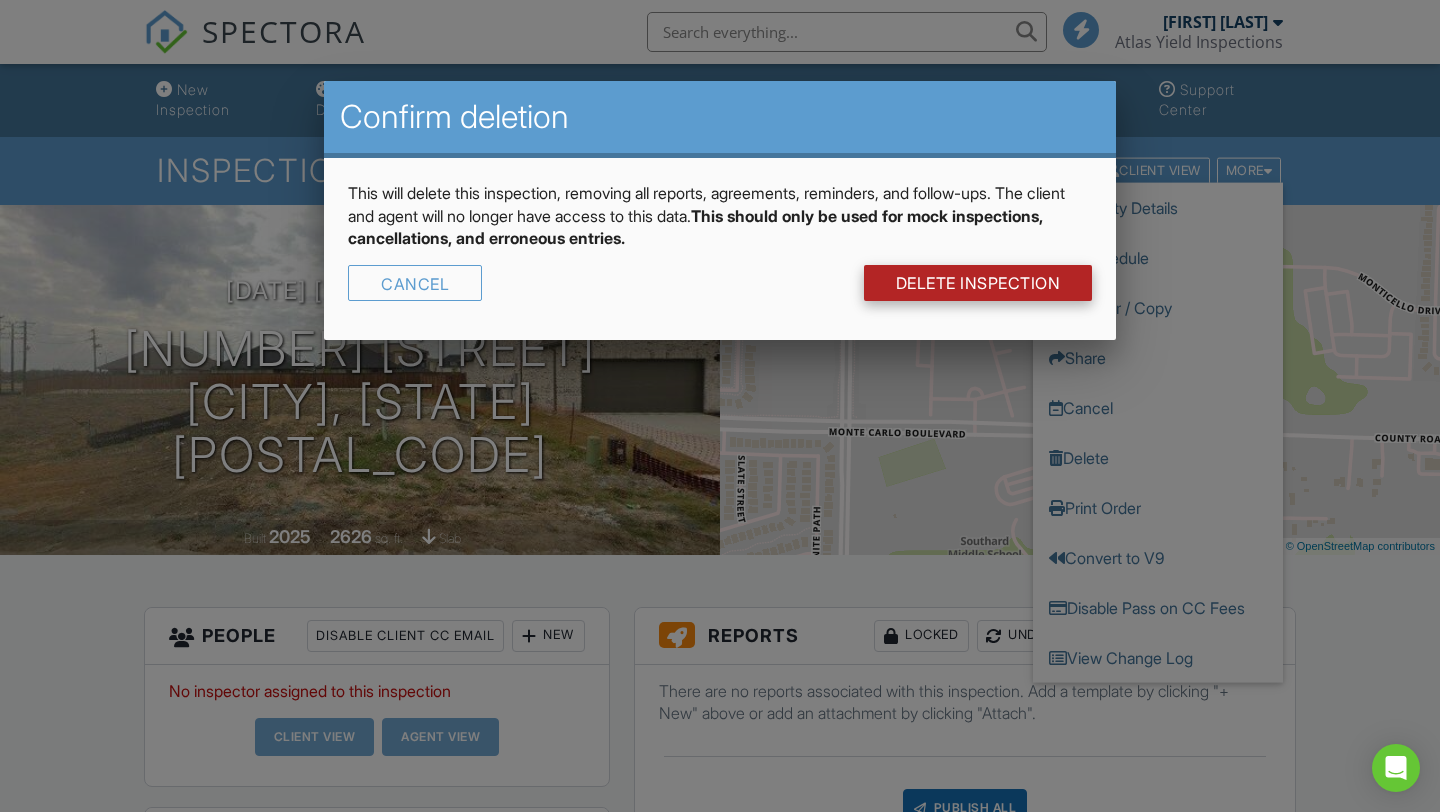 click on "DELETE Inspection" at bounding box center [978, 283] 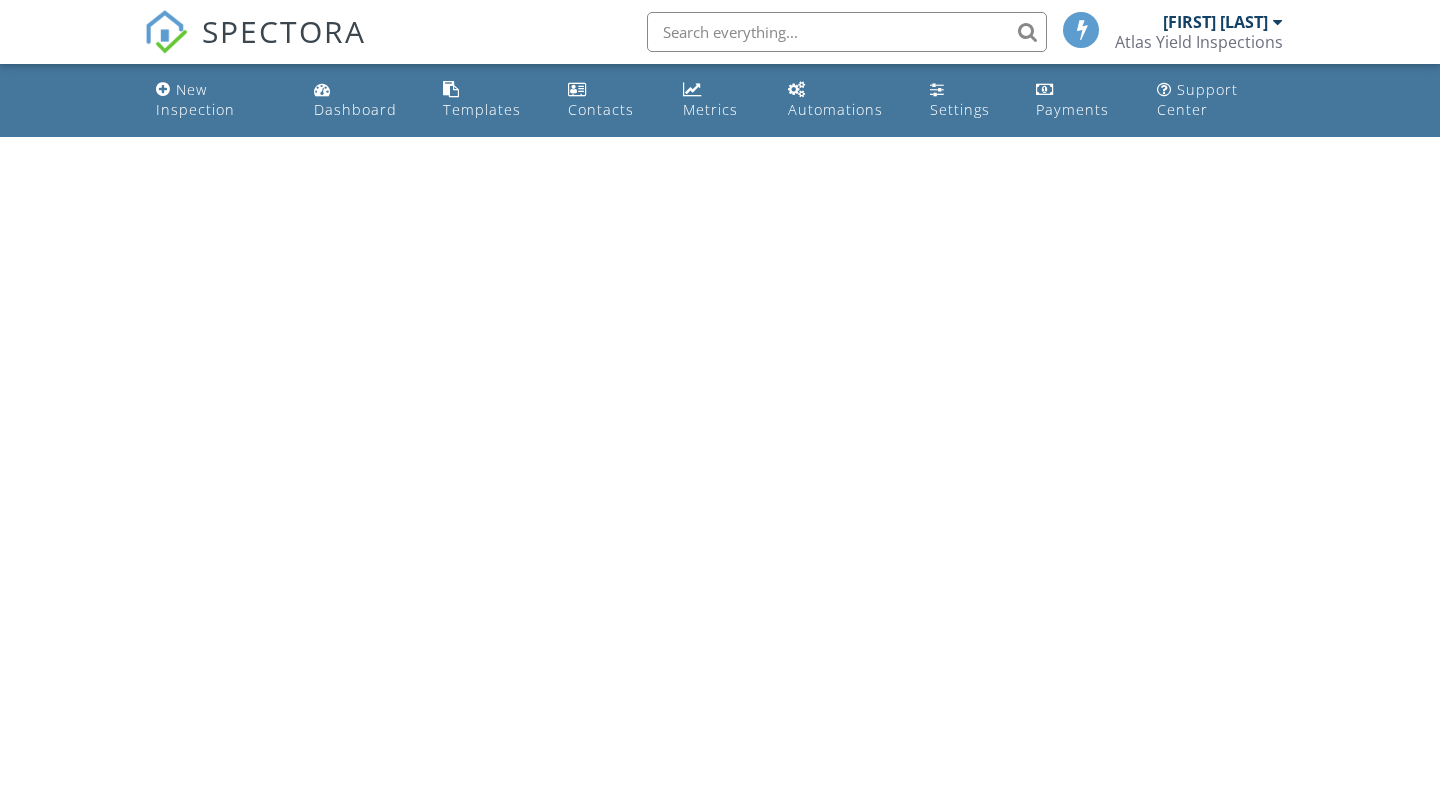 scroll, scrollTop: 0, scrollLeft: 0, axis: both 